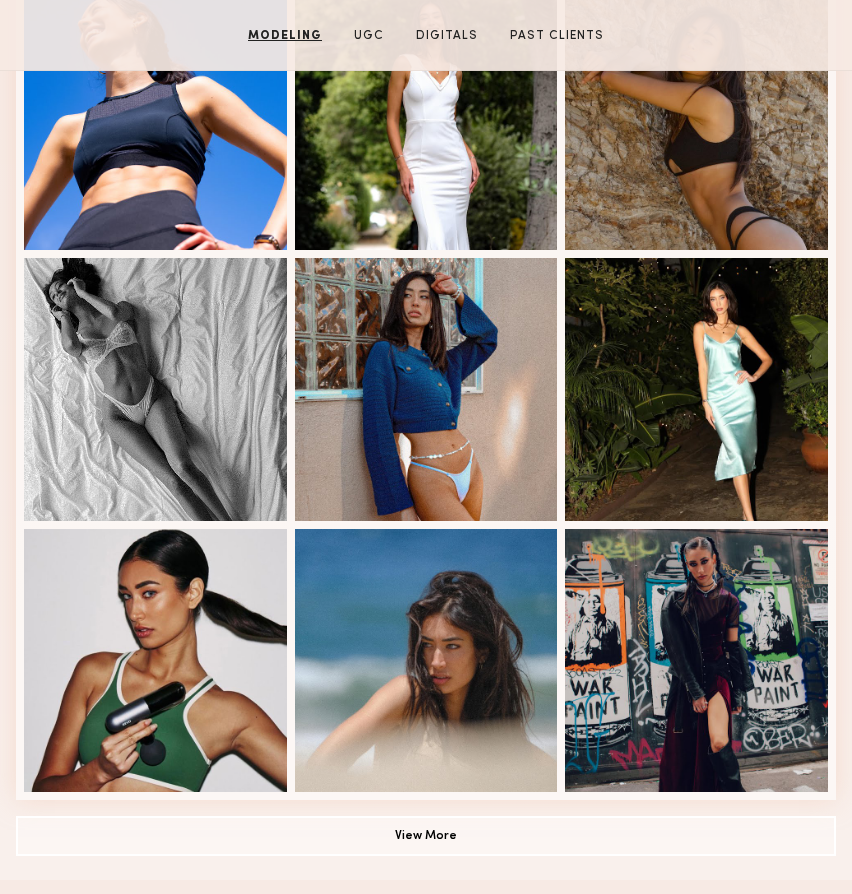 scroll, scrollTop: 907, scrollLeft: 0, axis: vertical 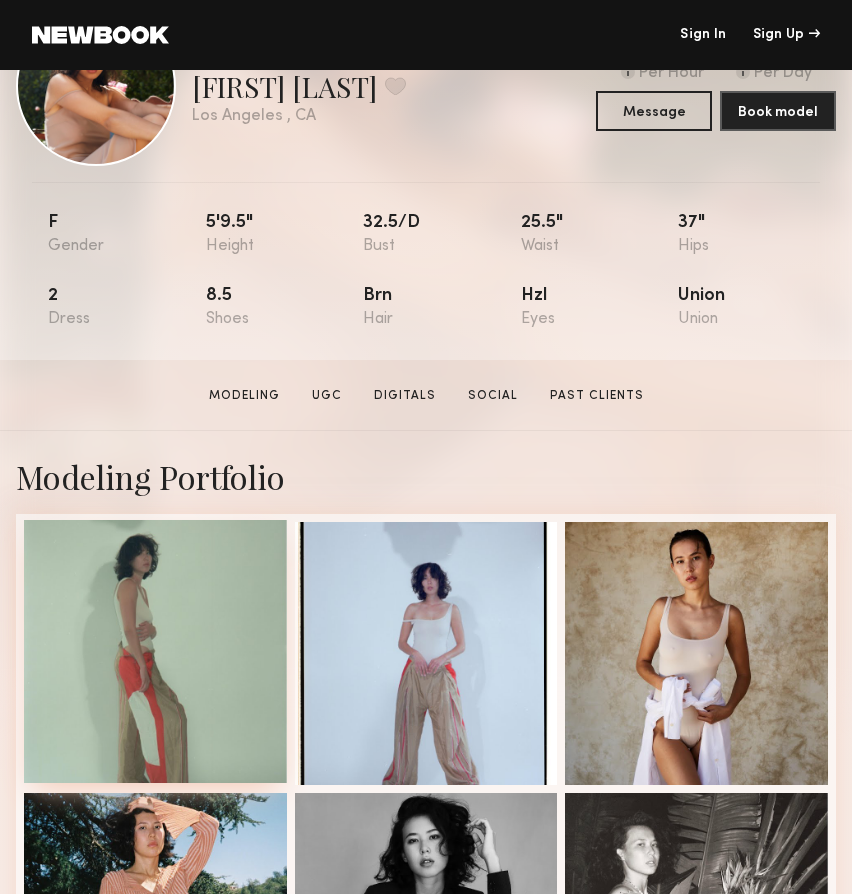 click at bounding box center [155, 651] 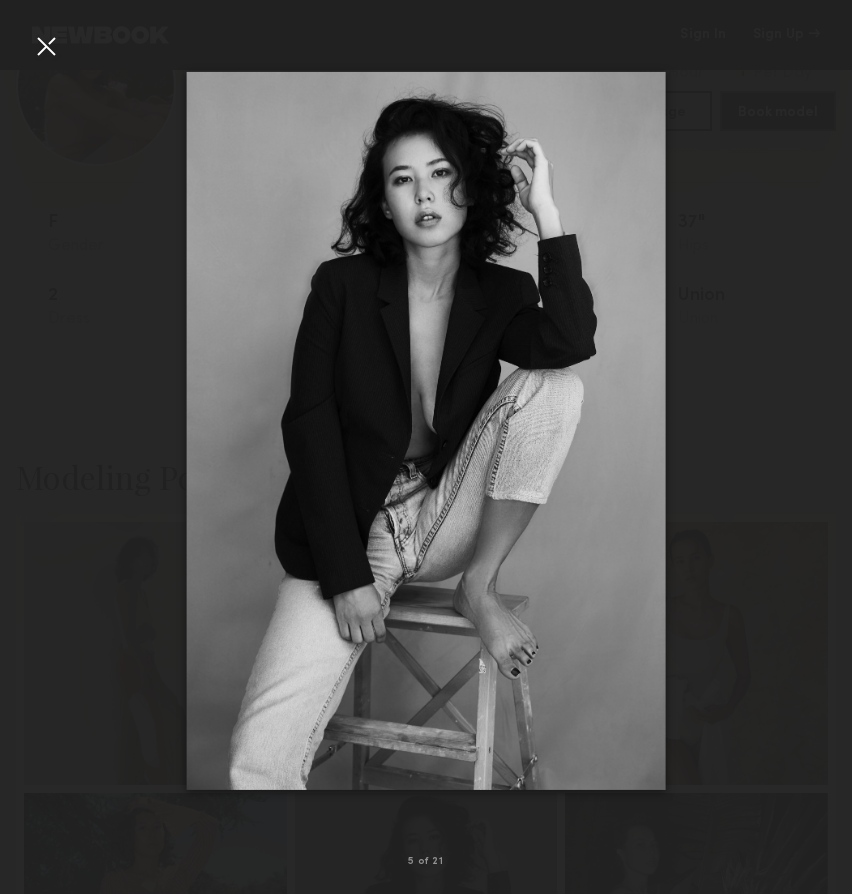 click at bounding box center (46, 46) 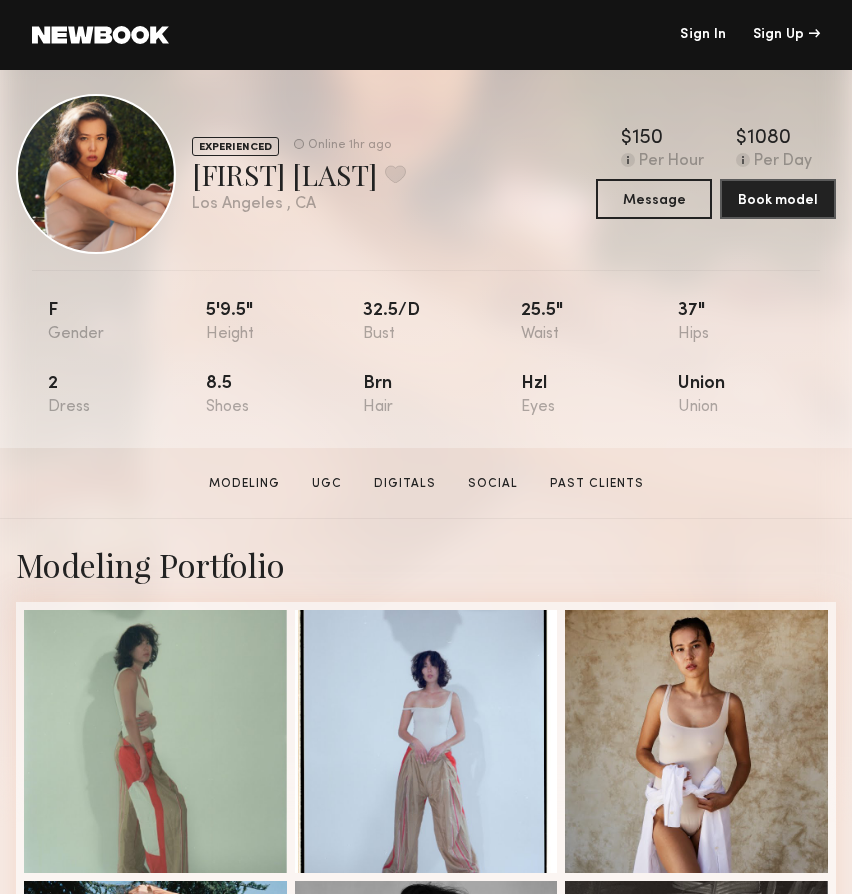 scroll, scrollTop: 0, scrollLeft: 0, axis: both 